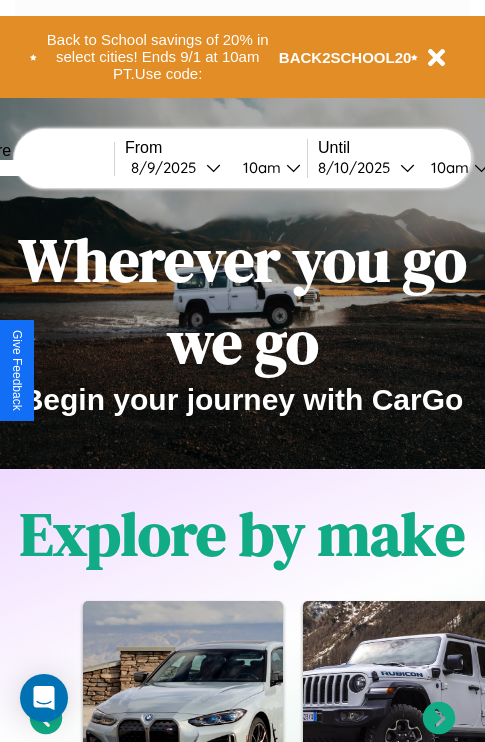 scroll, scrollTop: 0, scrollLeft: 0, axis: both 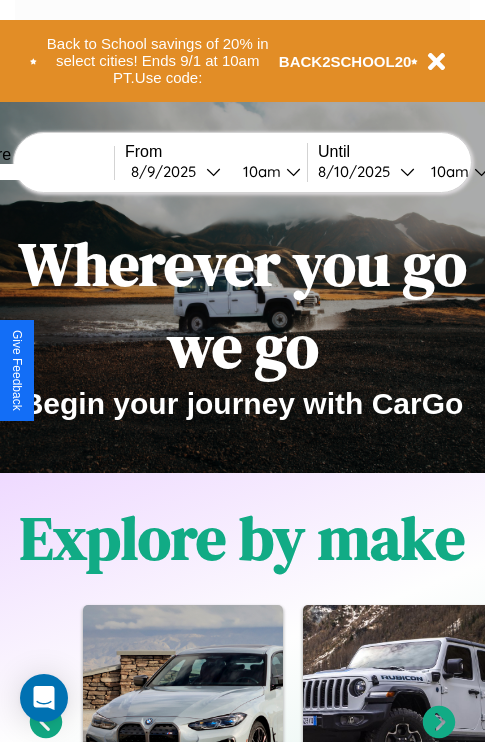 click at bounding box center (39, 172) 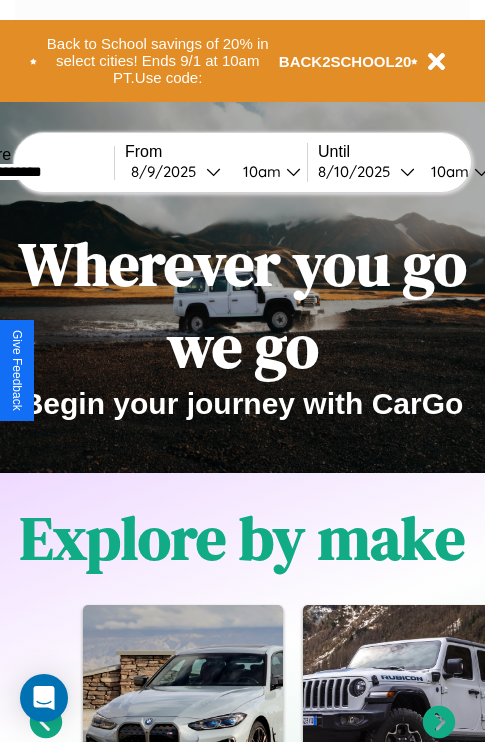 type on "**********" 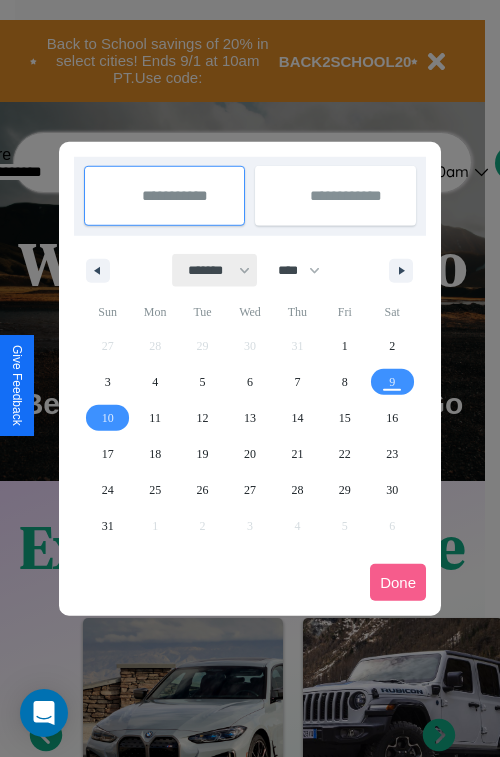click on "******* ******** ***** ***** *** **** **** ****** ********* ******* ******** ********" at bounding box center [215, 270] 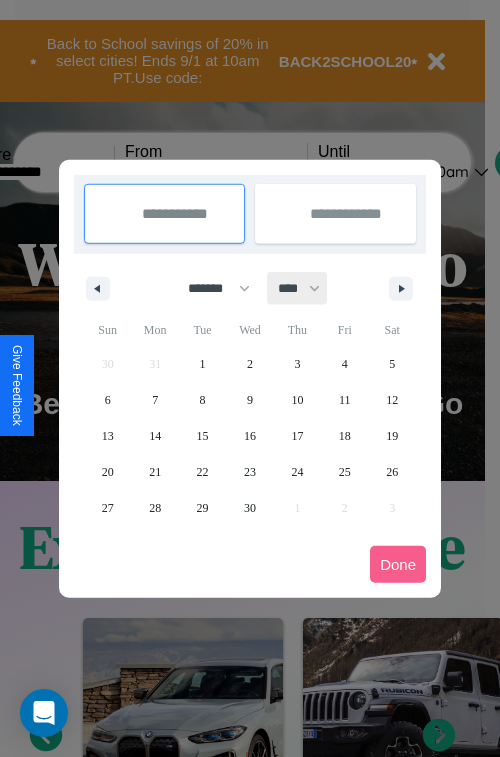 click on "**** **** **** **** **** **** **** **** **** **** **** **** **** **** **** **** **** **** **** **** **** **** **** **** **** **** **** **** **** **** **** **** **** **** **** **** **** **** **** **** **** **** **** **** **** **** **** **** **** **** **** **** **** **** **** **** **** **** **** **** **** **** **** **** **** **** **** **** **** **** **** **** **** **** **** **** **** **** **** **** **** **** **** **** **** **** **** **** **** **** **** **** **** **** **** **** **** **** **** **** **** **** **** **** **** **** **** **** **** **** **** **** **** **** **** **** **** **** **** **** ****" at bounding box center (298, 288) 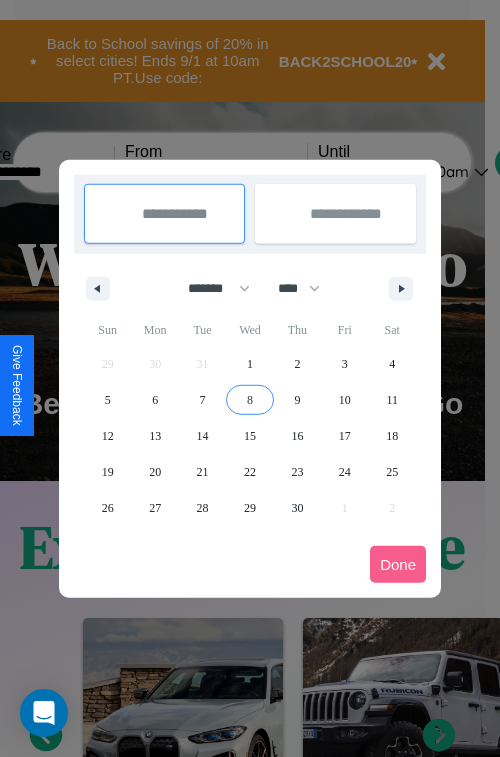 click on "8" at bounding box center [250, 400] 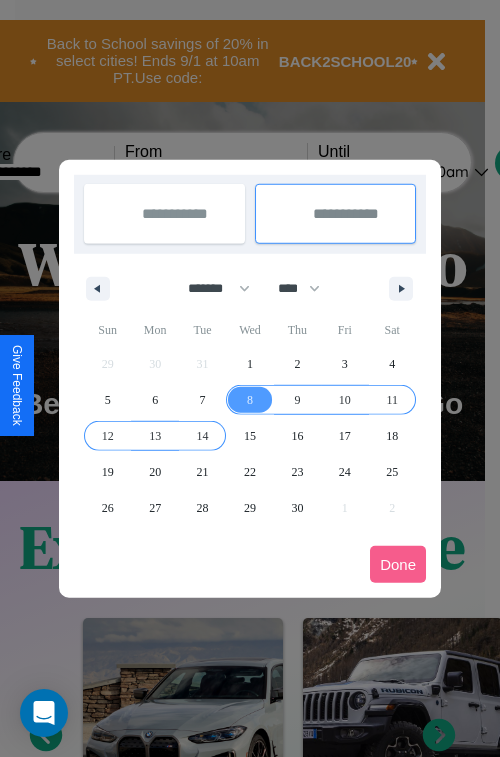 click on "14" at bounding box center [203, 436] 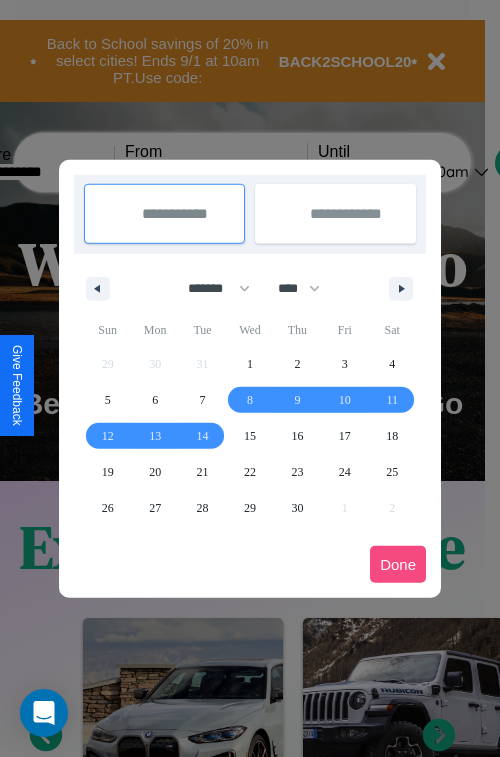 click on "Done" at bounding box center (398, 564) 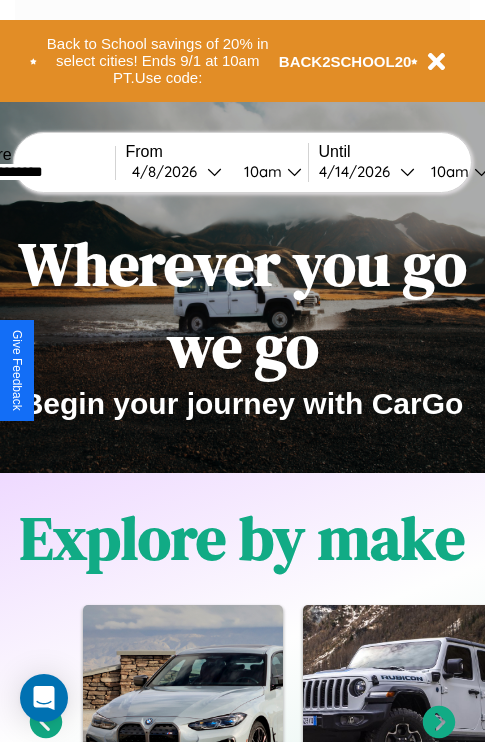 scroll, scrollTop: 0, scrollLeft: 71, axis: horizontal 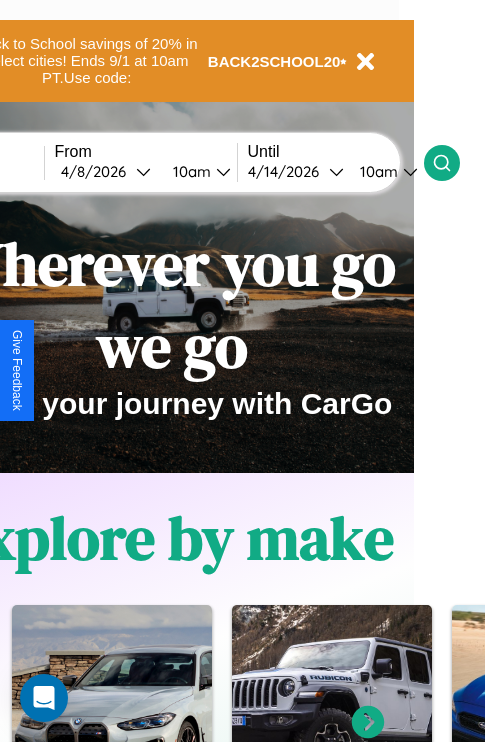 click 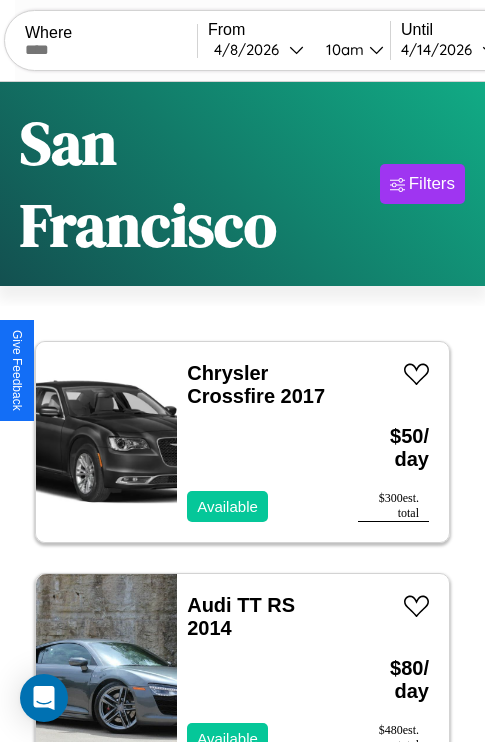 scroll, scrollTop: 177, scrollLeft: 0, axis: vertical 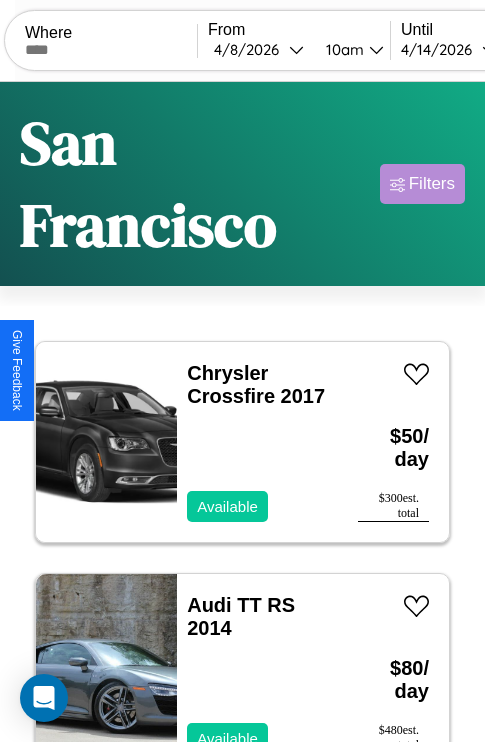 click on "Filters" at bounding box center (432, 184) 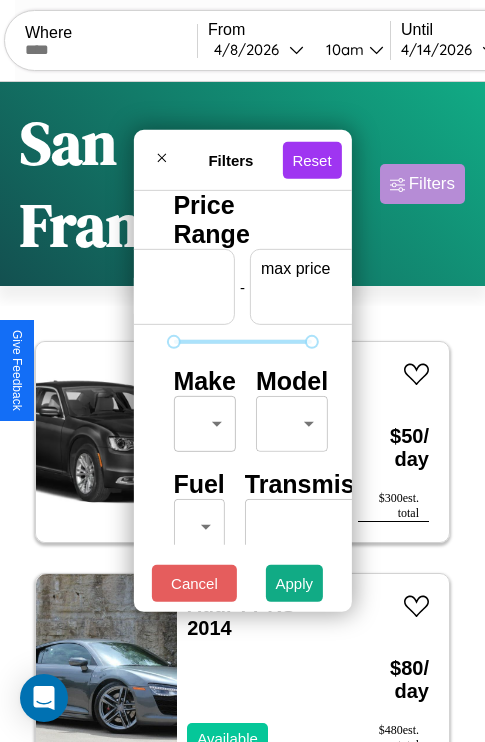 scroll, scrollTop: 0, scrollLeft: 124, axis: horizontal 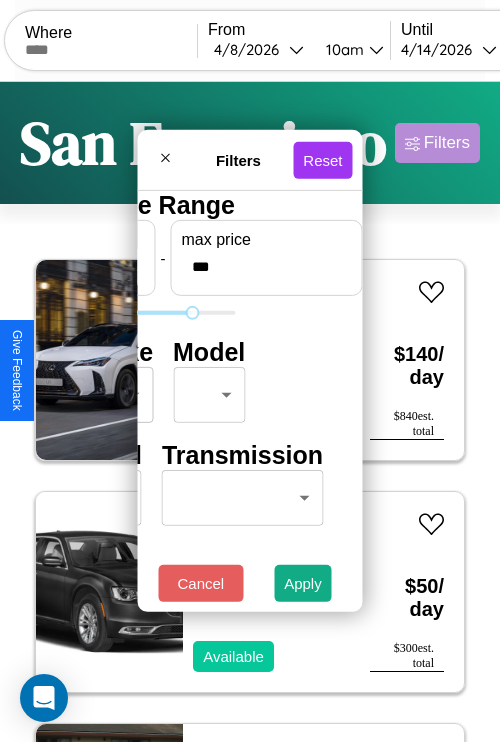 type on "***" 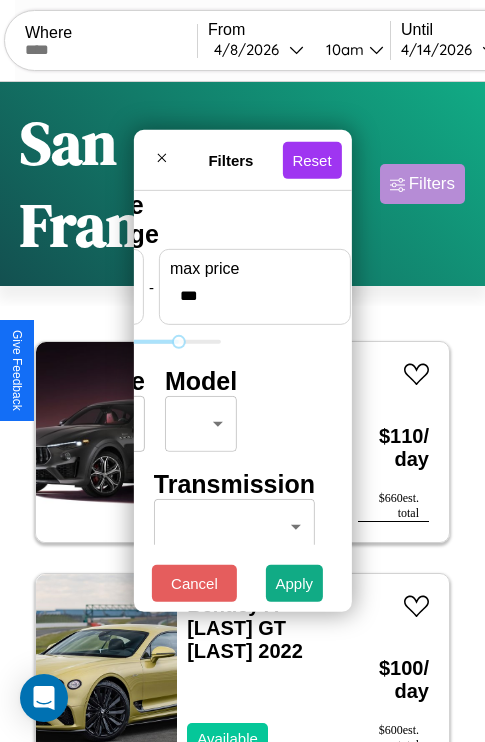 scroll, scrollTop: 0, scrollLeft: 0, axis: both 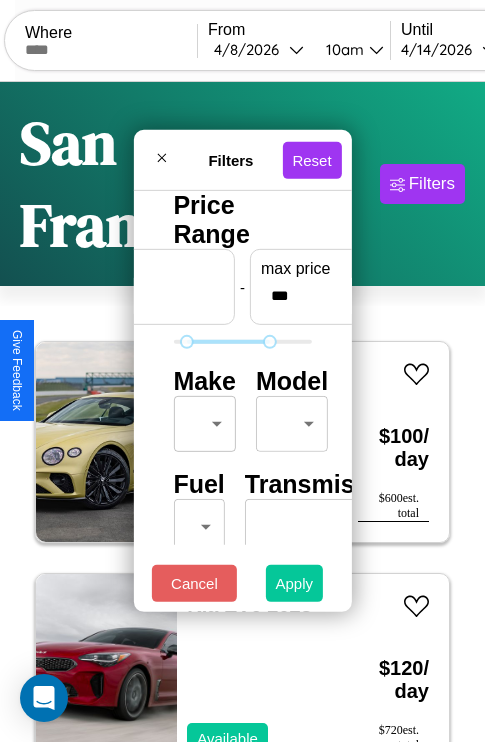 type on "**" 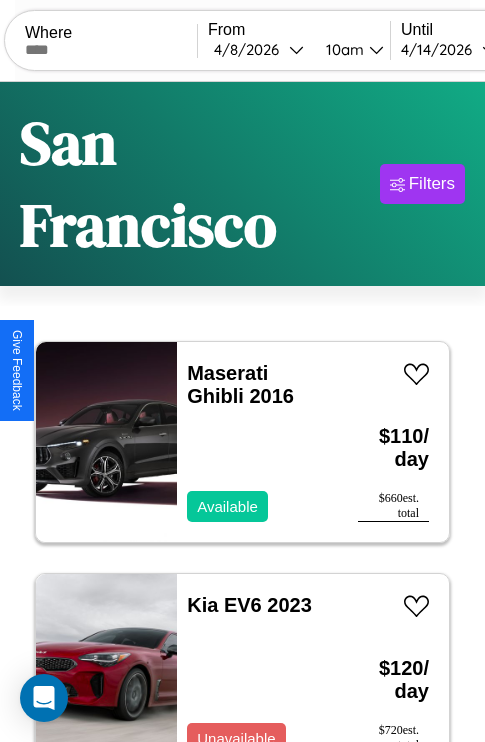 scroll, scrollTop: 177, scrollLeft: 0, axis: vertical 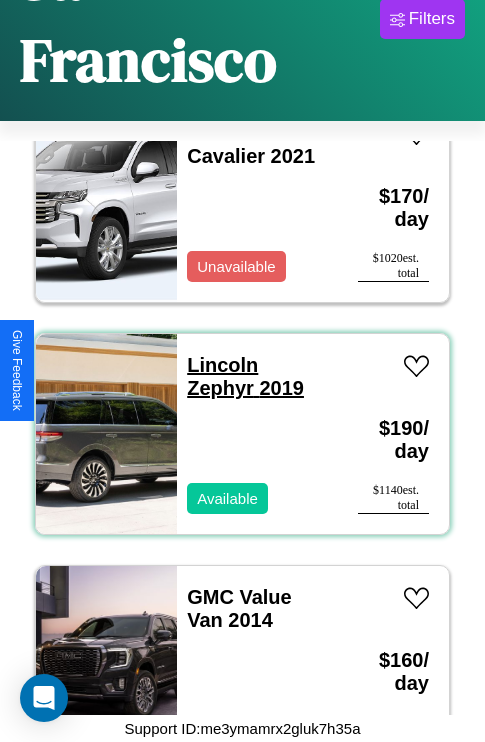 click on "Lincoln   Zephyr   2019" at bounding box center [245, 376] 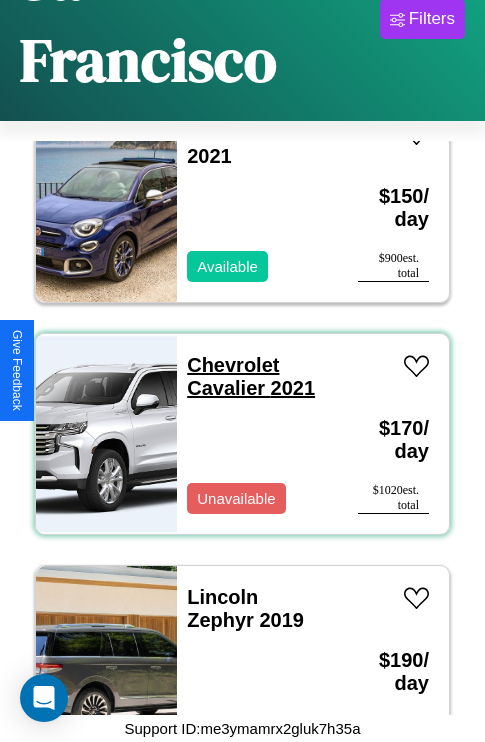 click on "Chevrolet   Cavalier   2021" at bounding box center (251, 376) 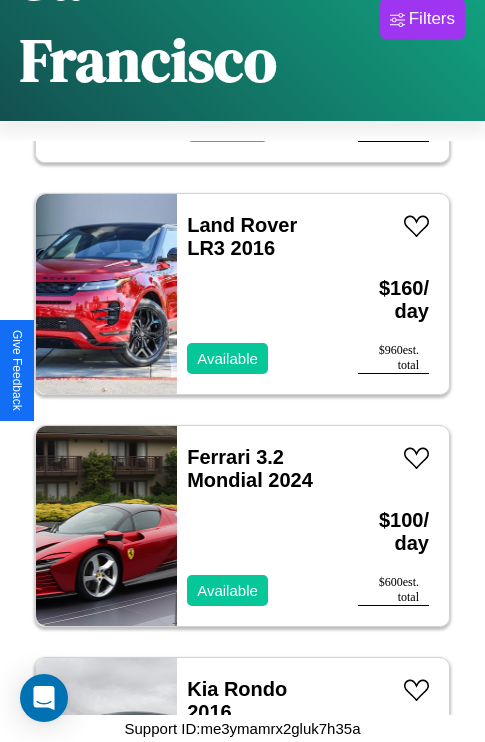 scroll, scrollTop: 6107, scrollLeft: 0, axis: vertical 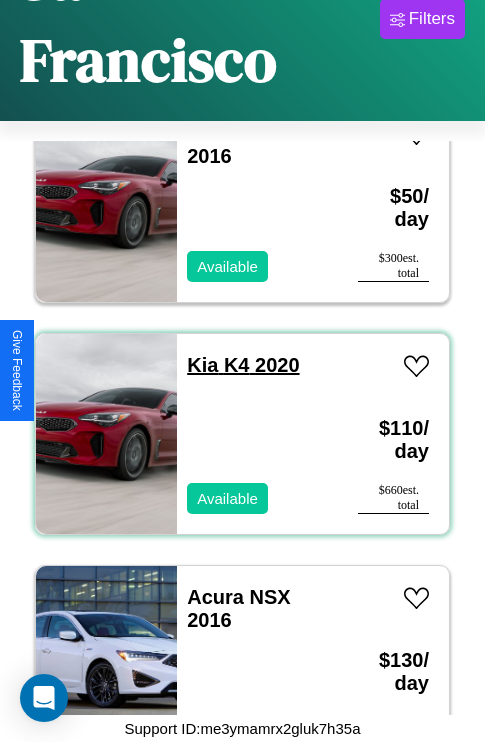click on "Kia   K4   2020" at bounding box center [243, 365] 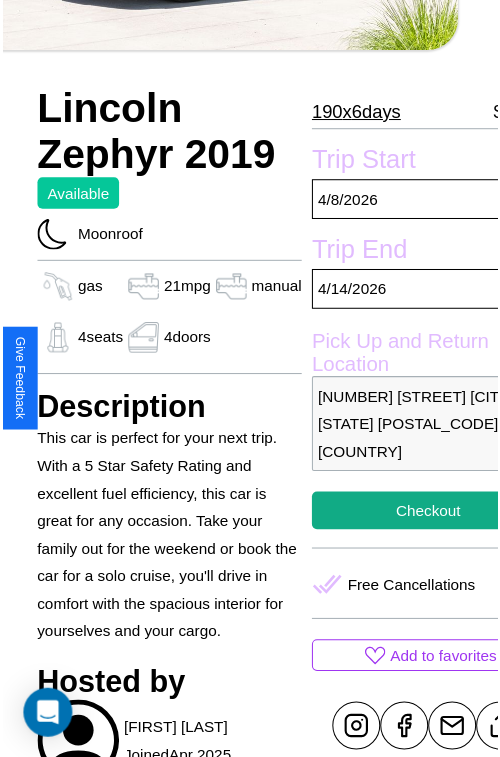 scroll, scrollTop: 574, scrollLeft: 68, axis: both 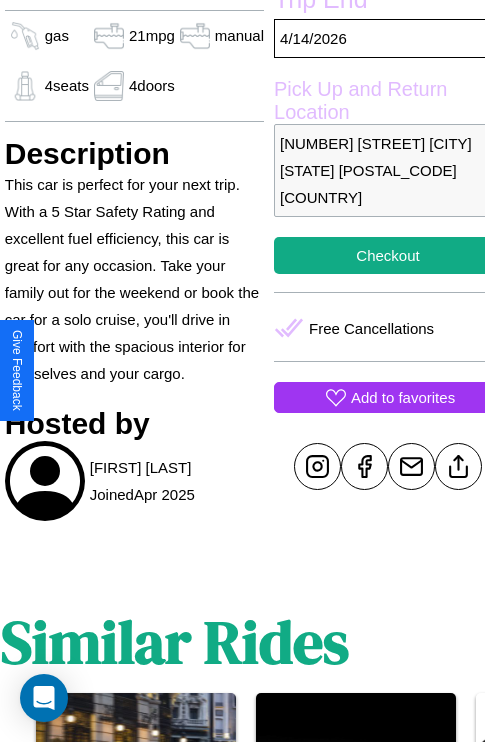 click on "Add to favorites" at bounding box center [403, 397] 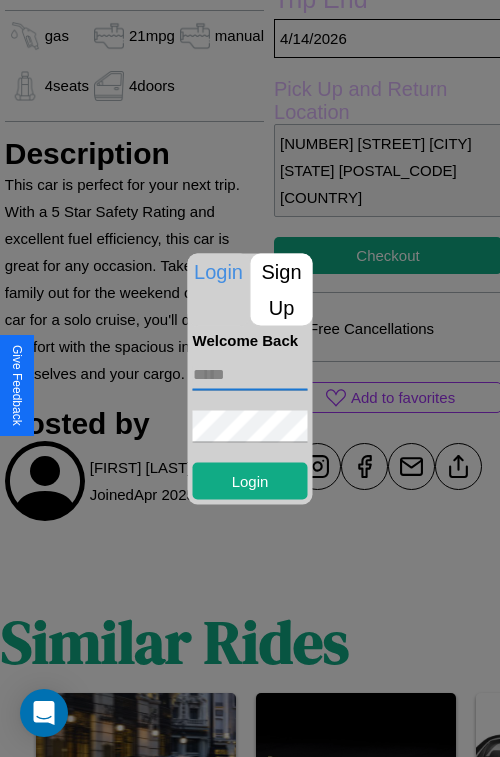 click at bounding box center (250, 374) 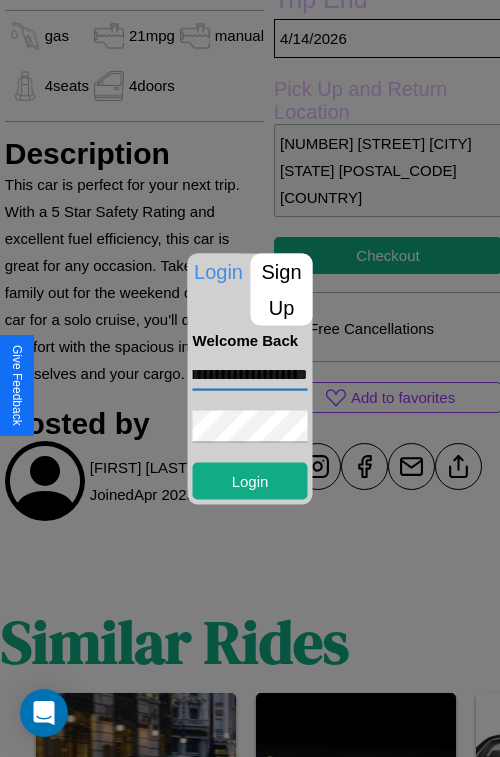 scroll, scrollTop: 0, scrollLeft: 61, axis: horizontal 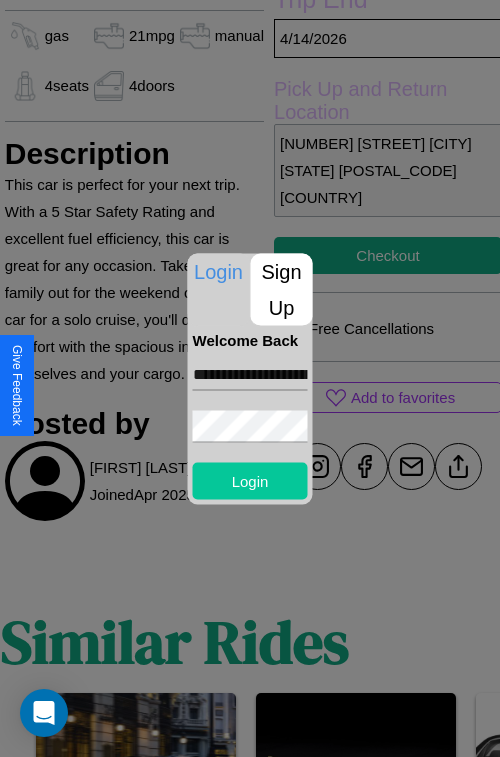 click on "Login" at bounding box center (250, 480) 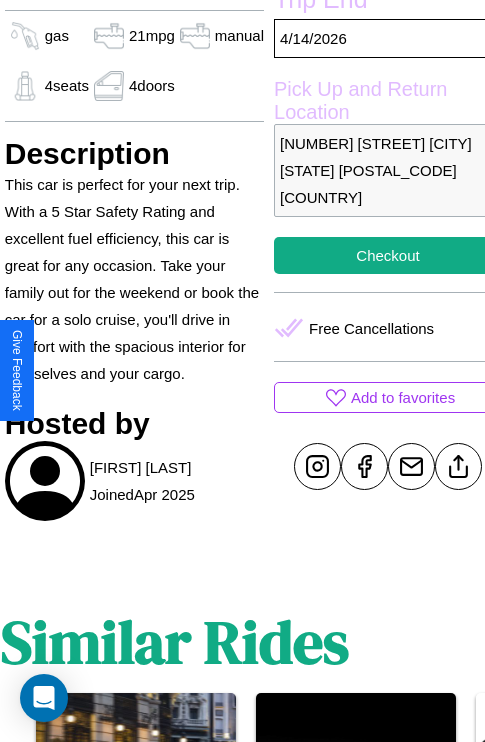 scroll, scrollTop: 574, scrollLeft: 68, axis: both 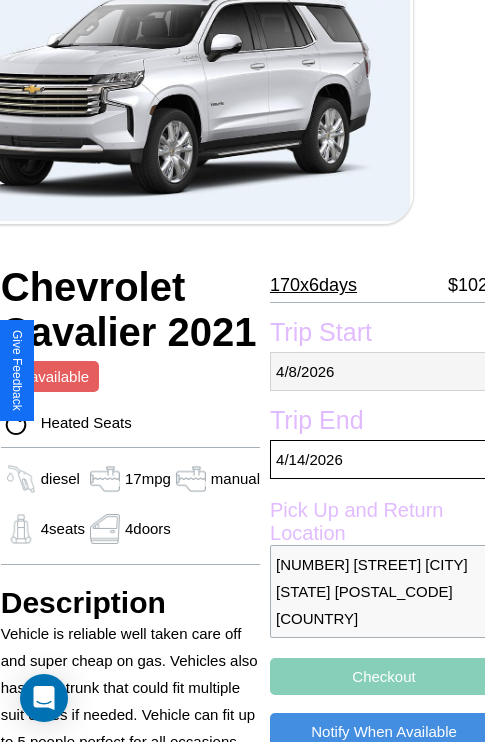 click on "4 / 8 / 2026" at bounding box center (384, 371) 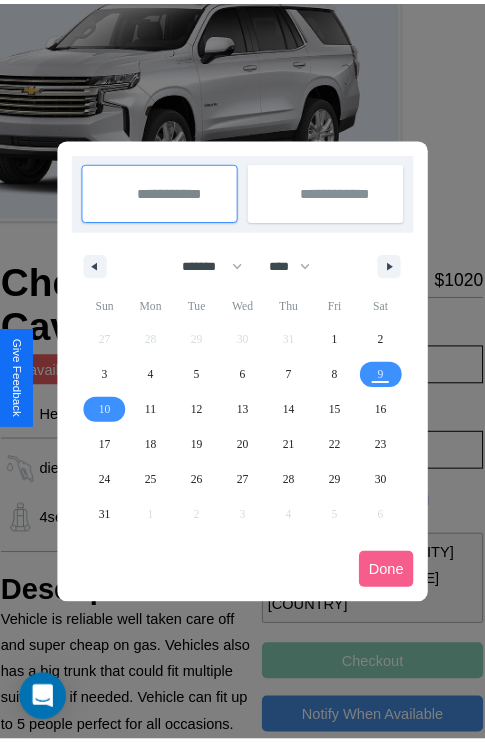 scroll, scrollTop: 0, scrollLeft: 72, axis: horizontal 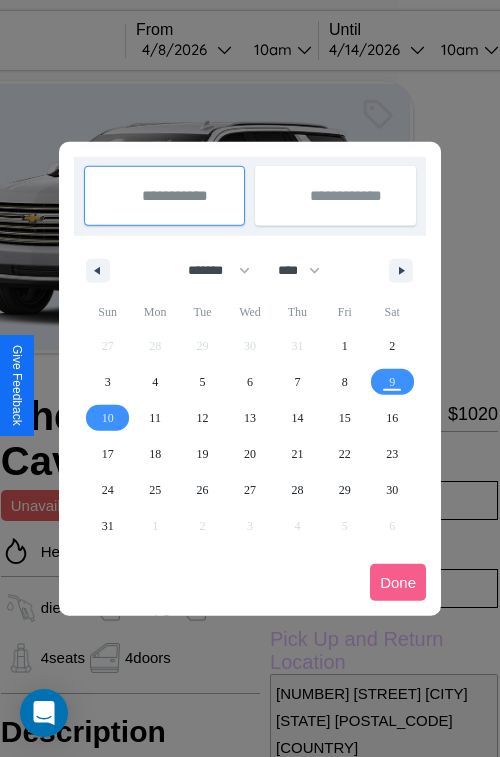 click at bounding box center (250, 378) 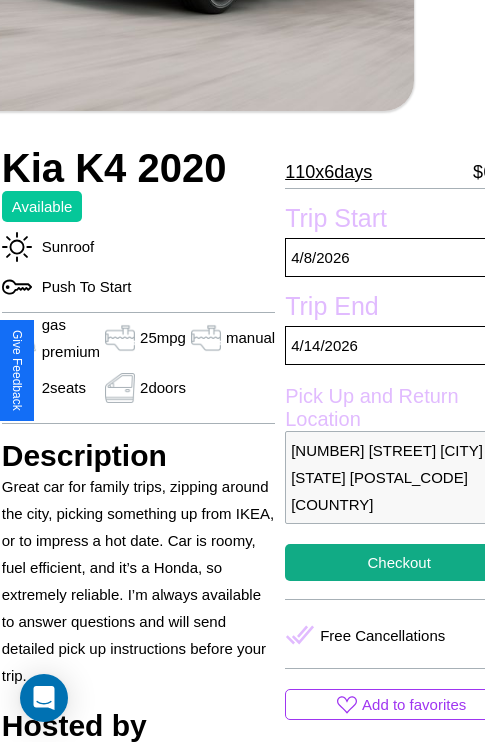 scroll, scrollTop: 427, scrollLeft: 91, axis: both 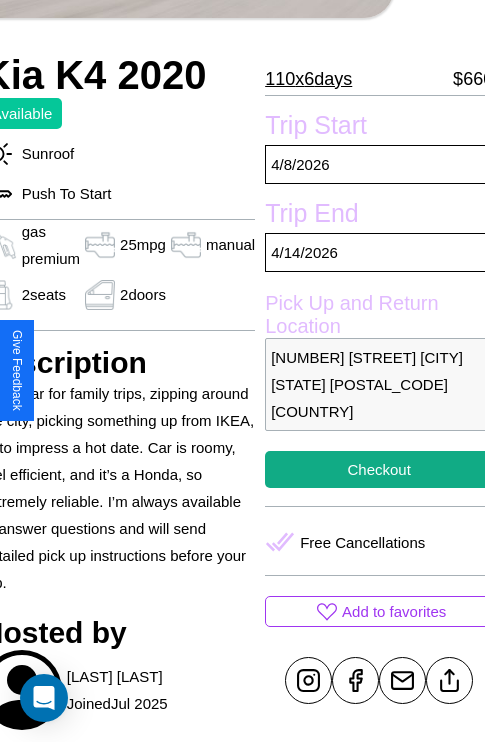 click on "6306 Fifth Street  San Francisco California 38593 United States" at bounding box center (379, 384) 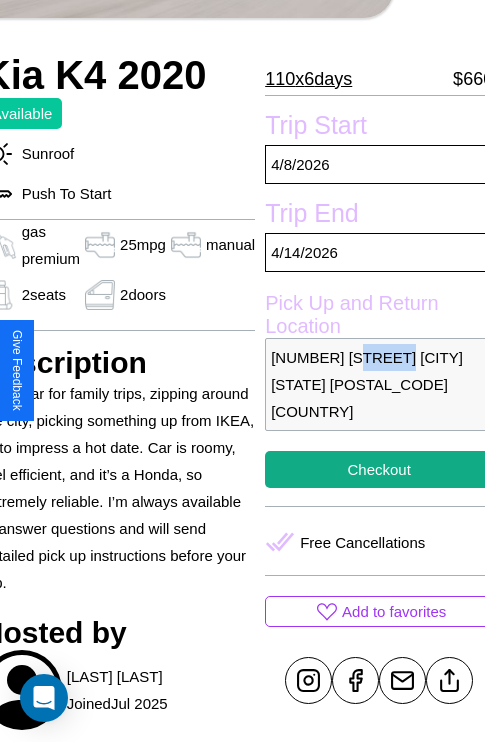 click on "6306 Fifth Street  San Francisco California 38593 United States" at bounding box center [379, 384] 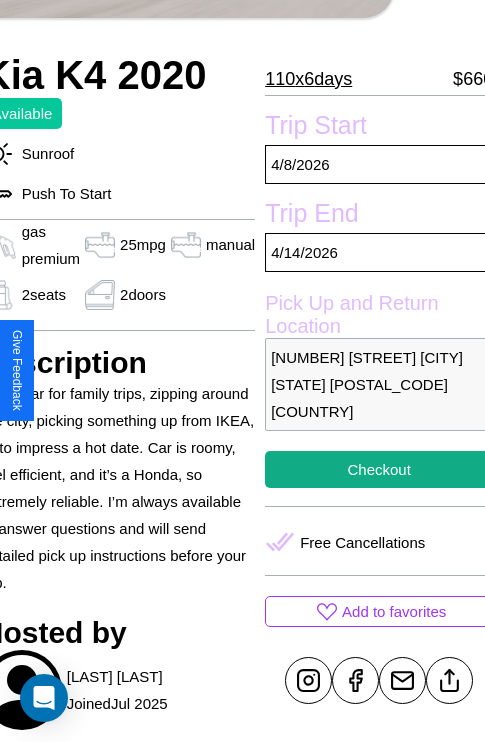 click on "6306 Fifth Street  San Francisco California 38593 United States" at bounding box center [379, 384] 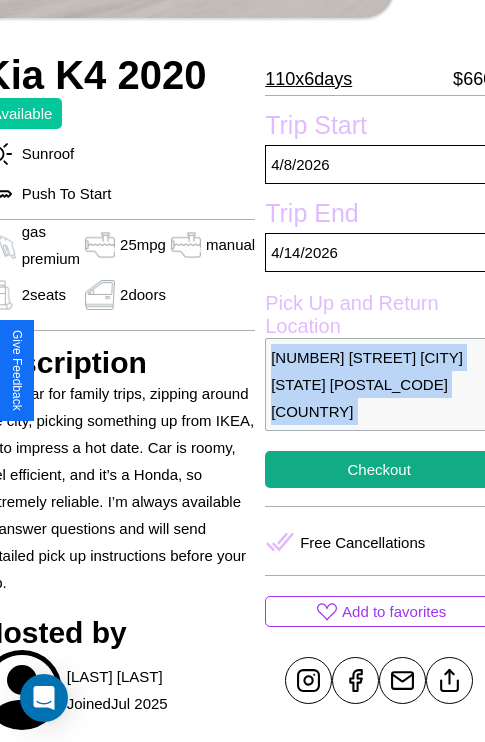 click on "6306 Fifth Street  San Francisco California 38593 United States" at bounding box center [379, 384] 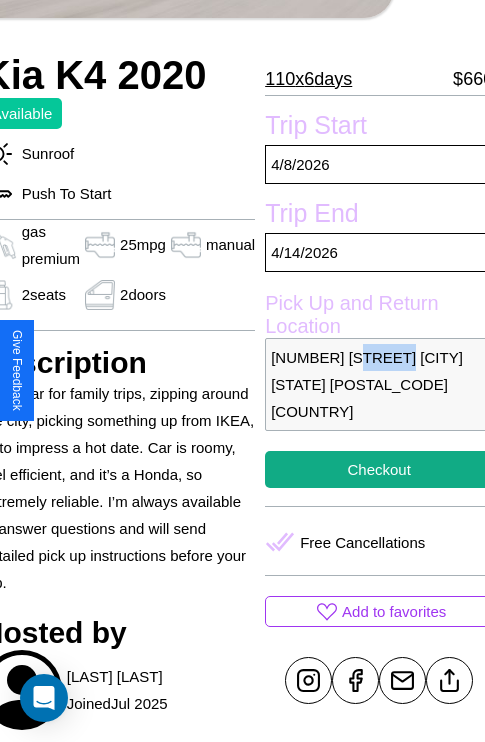 click on "6306 Fifth Street  San Francisco California 38593 United States" at bounding box center [379, 384] 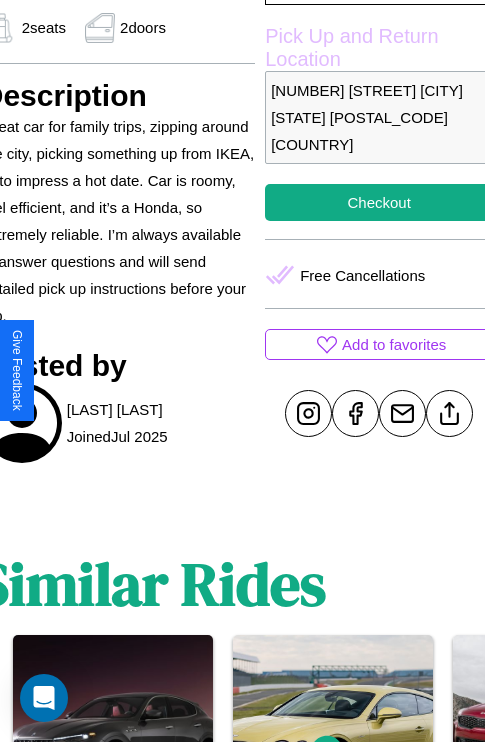 scroll, scrollTop: 710, scrollLeft: 91, axis: both 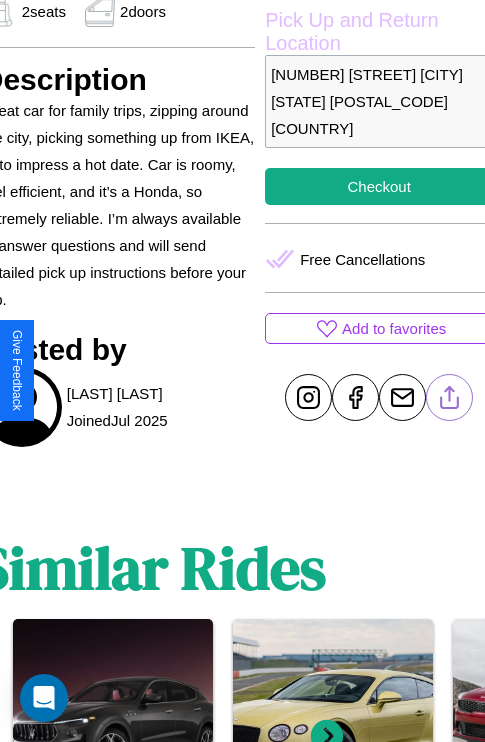 click 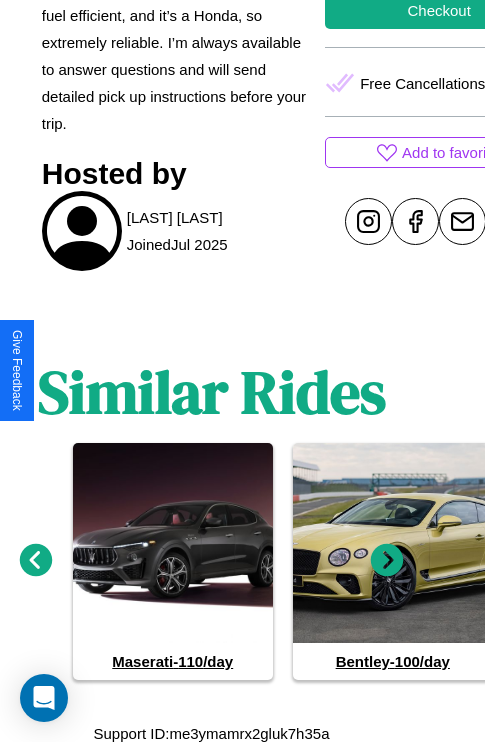 scroll, scrollTop: 891, scrollLeft: 30, axis: both 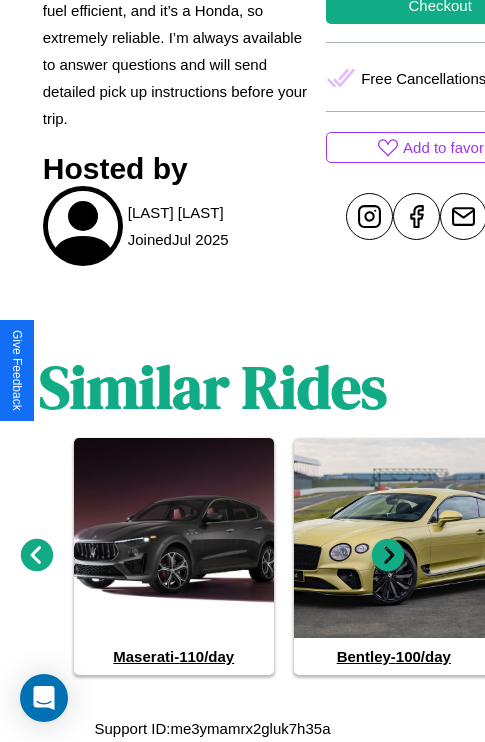 click 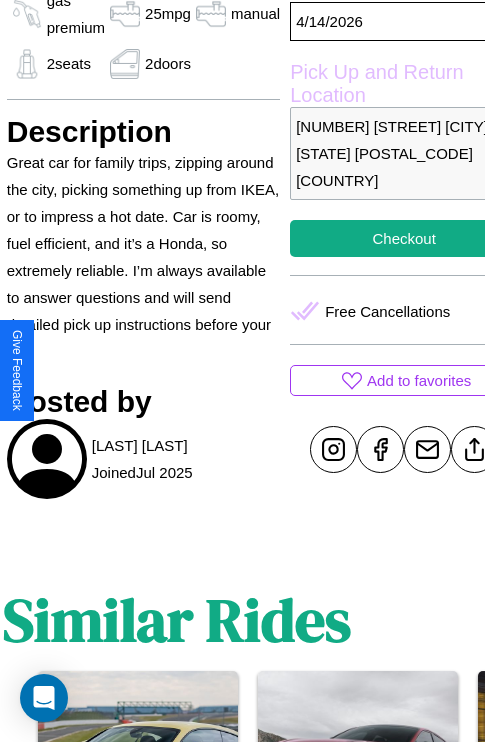 scroll, scrollTop: 499, scrollLeft: 91, axis: both 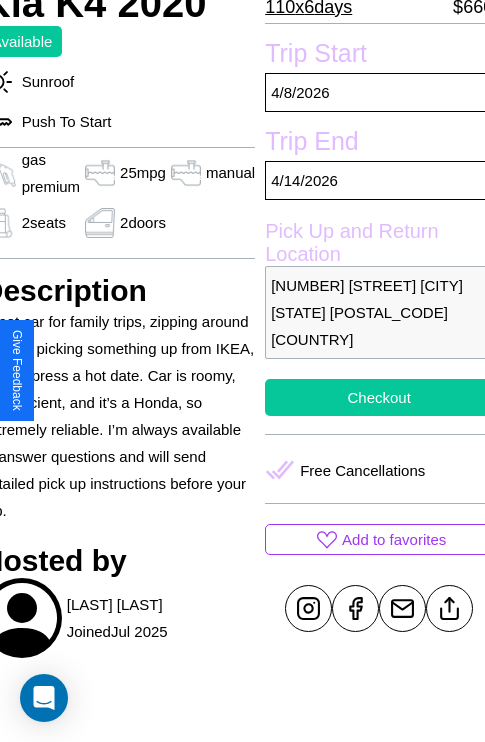 click on "Checkout" at bounding box center (379, 397) 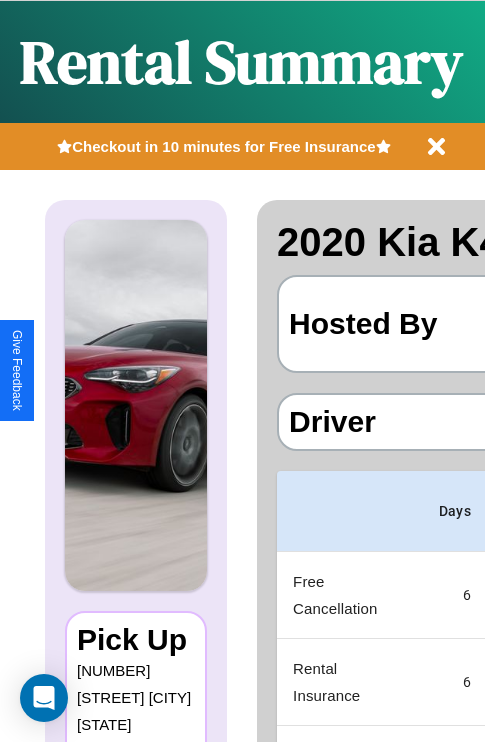 scroll, scrollTop: 0, scrollLeft: 378, axis: horizontal 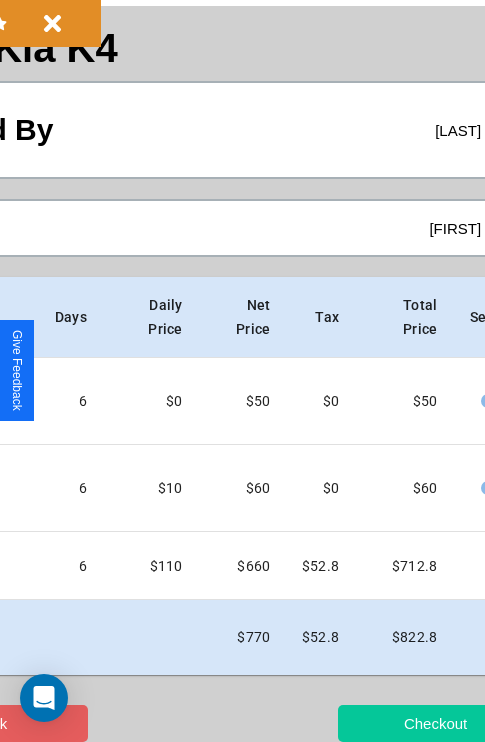 click on "Checkout" at bounding box center [435, 723] 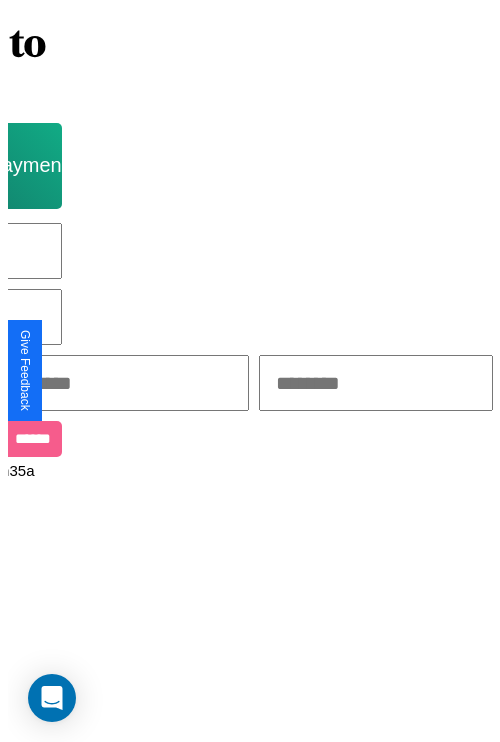 scroll, scrollTop: 0, scrollLeft: 0, axis: both 